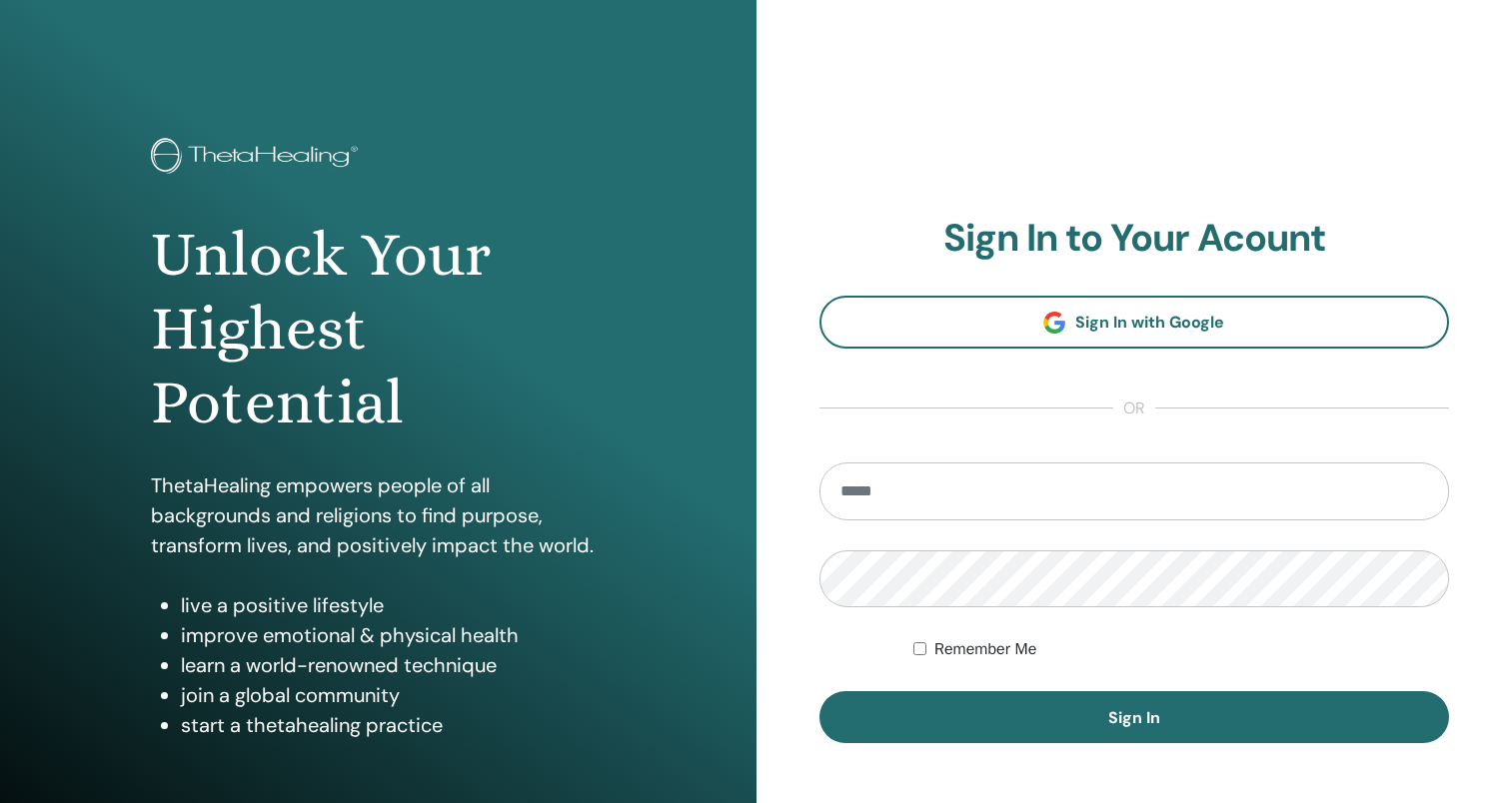 scroll, scrollTop: 0, scrollLeft: 0, axis: both 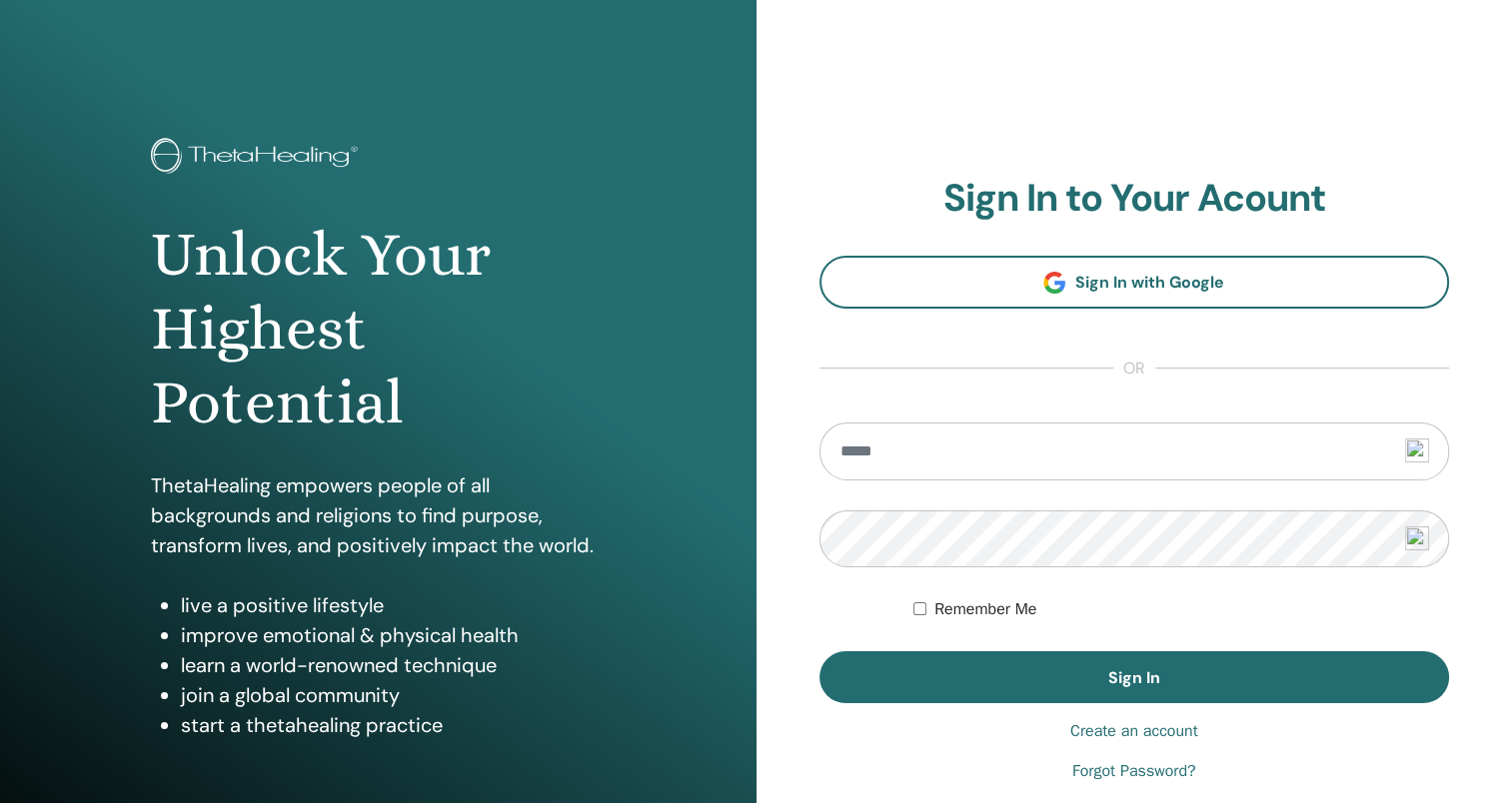 click on "Create an account" at bounding box center [1134, 731] 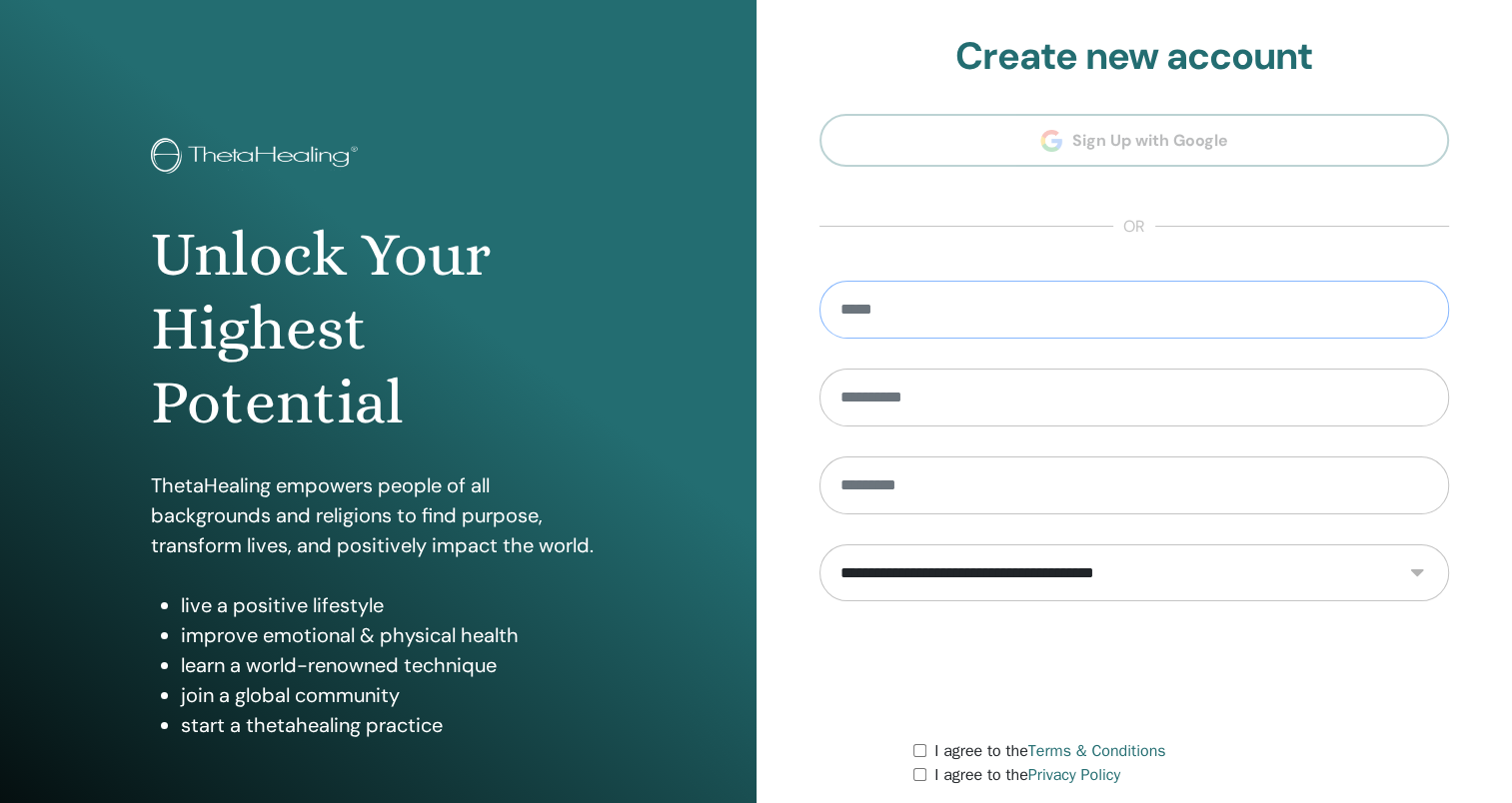 click at bounding box center [1134, 310] 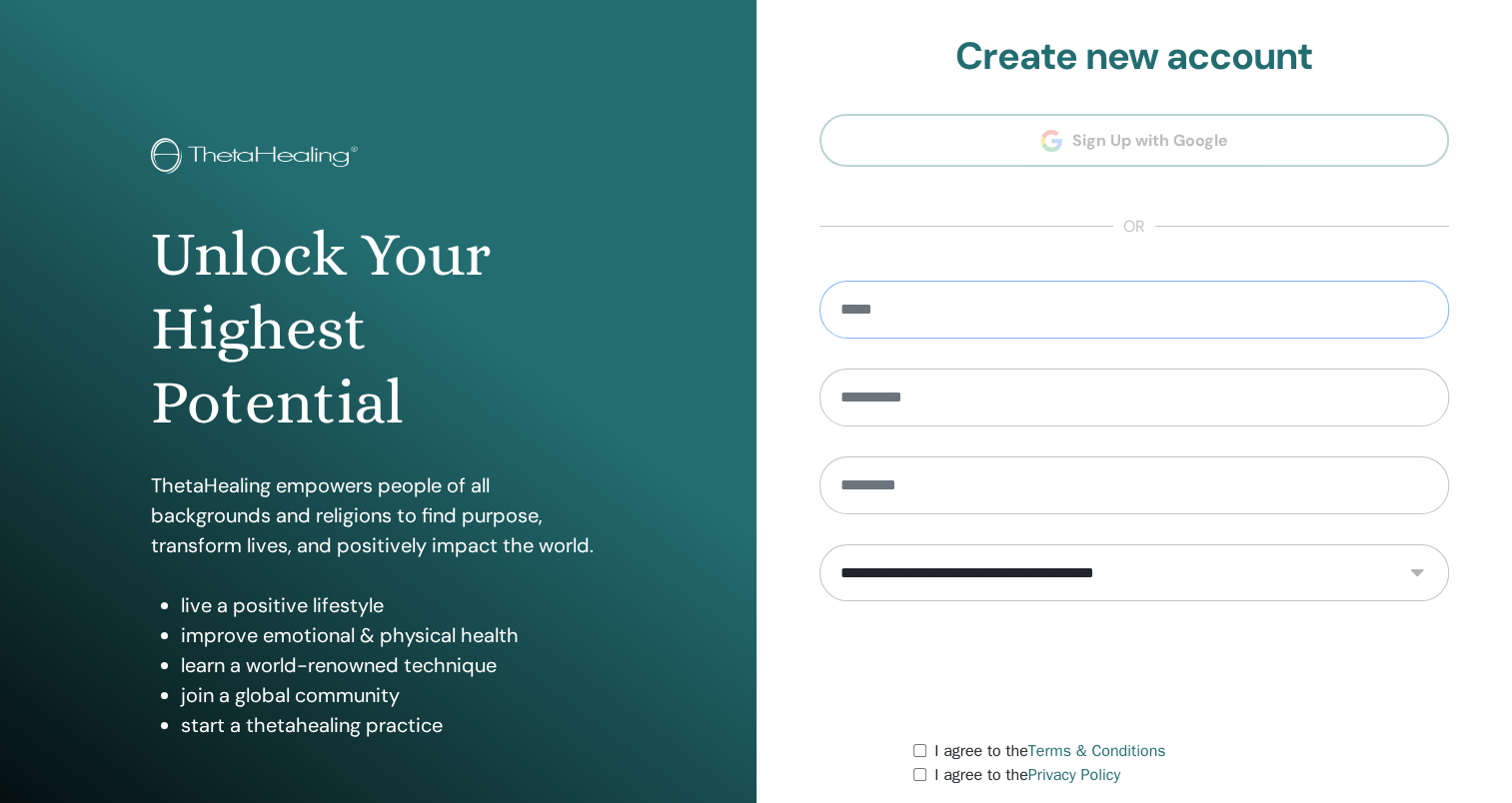 type on "**********" 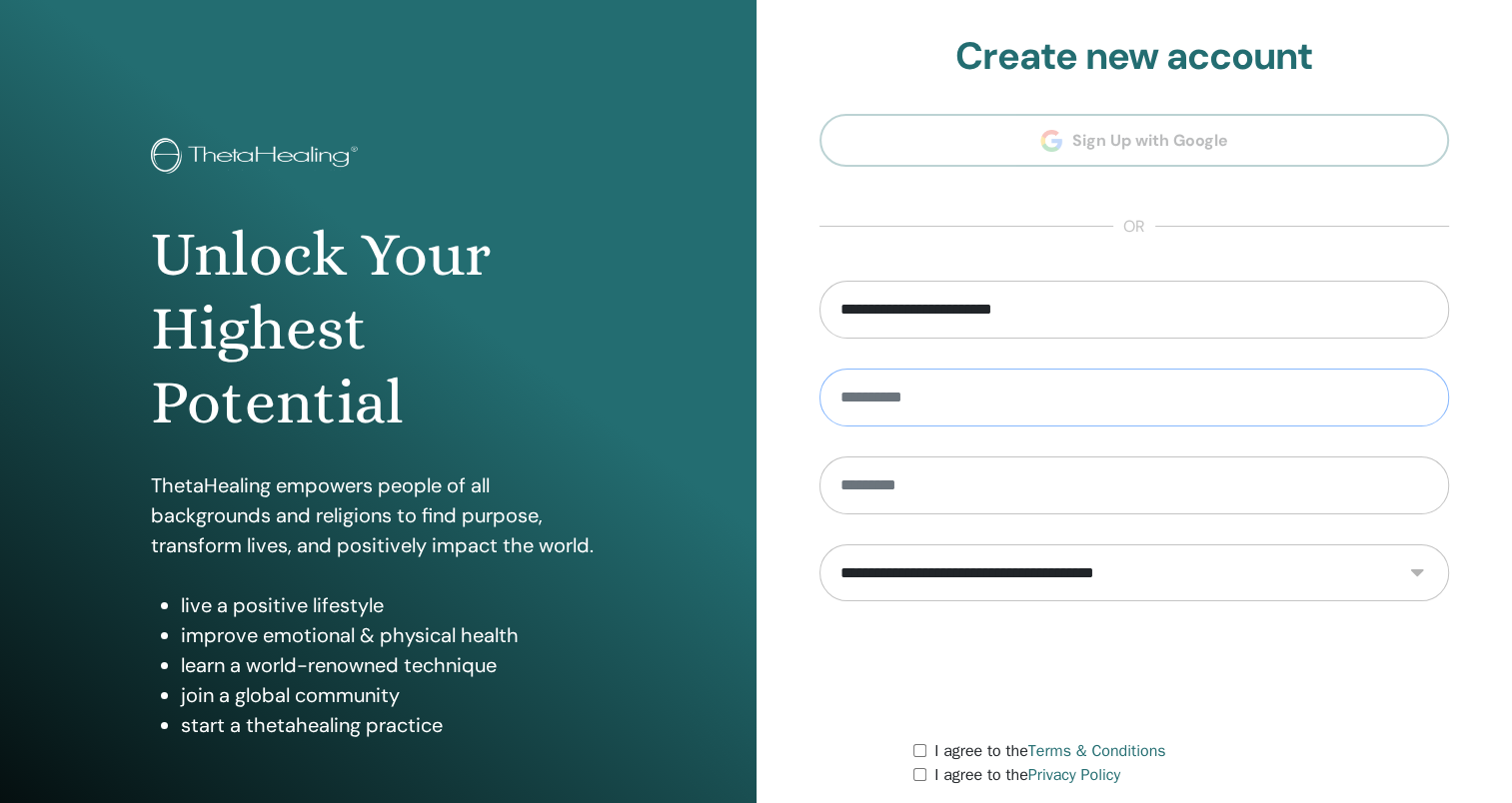 type on "*******" 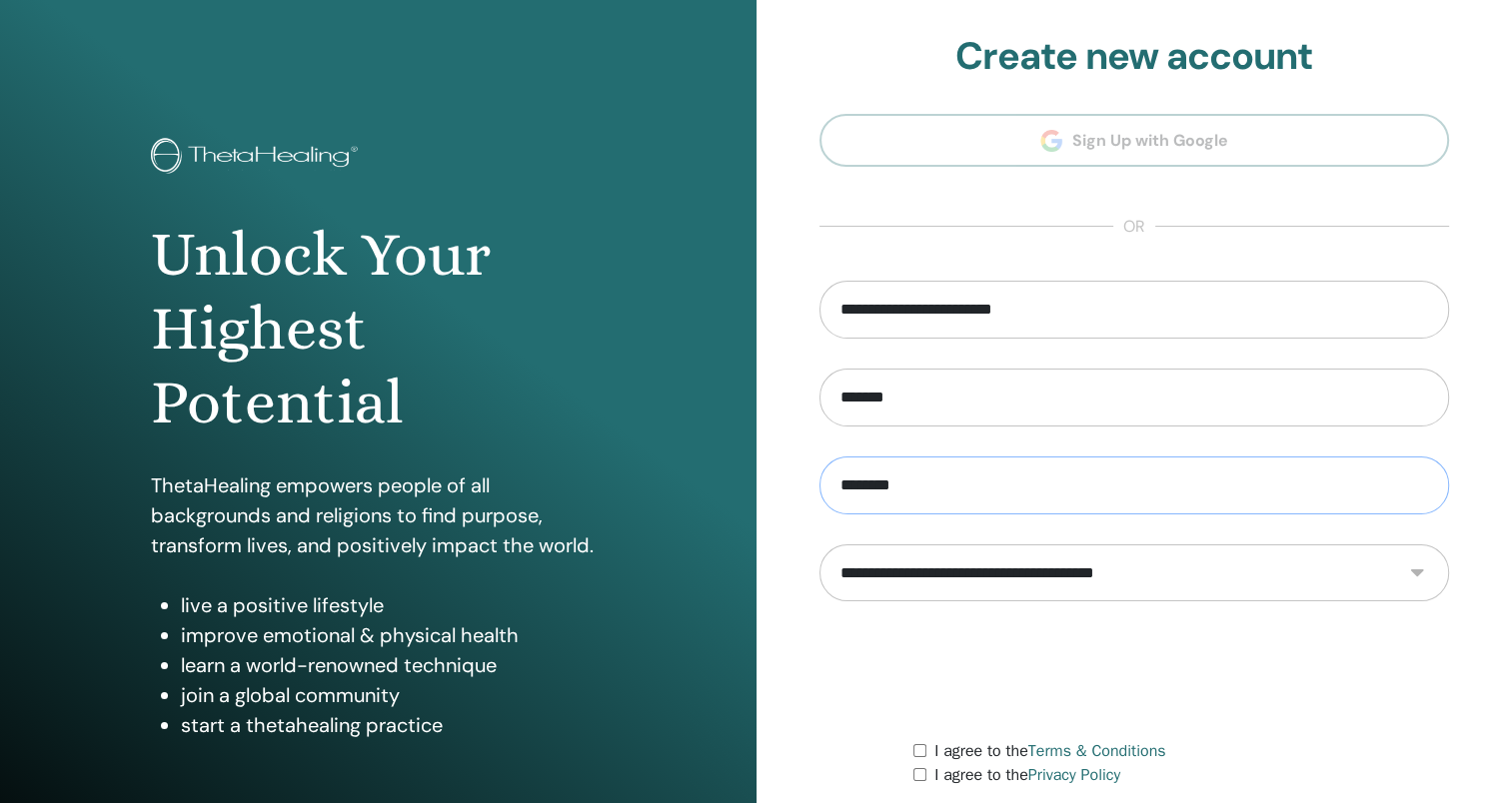 click on "********" at bounding box center [1134, 485] 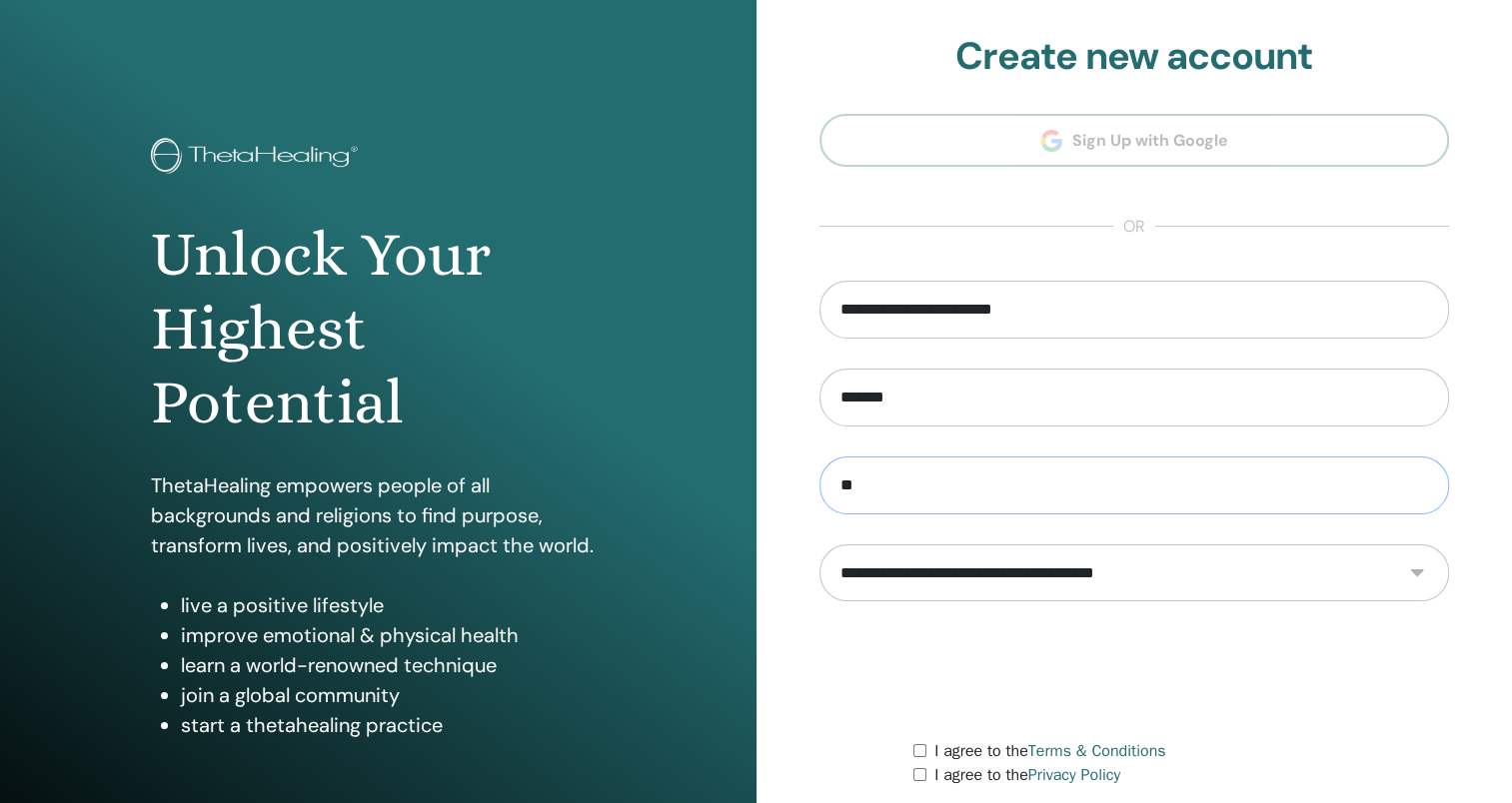 type on "*" 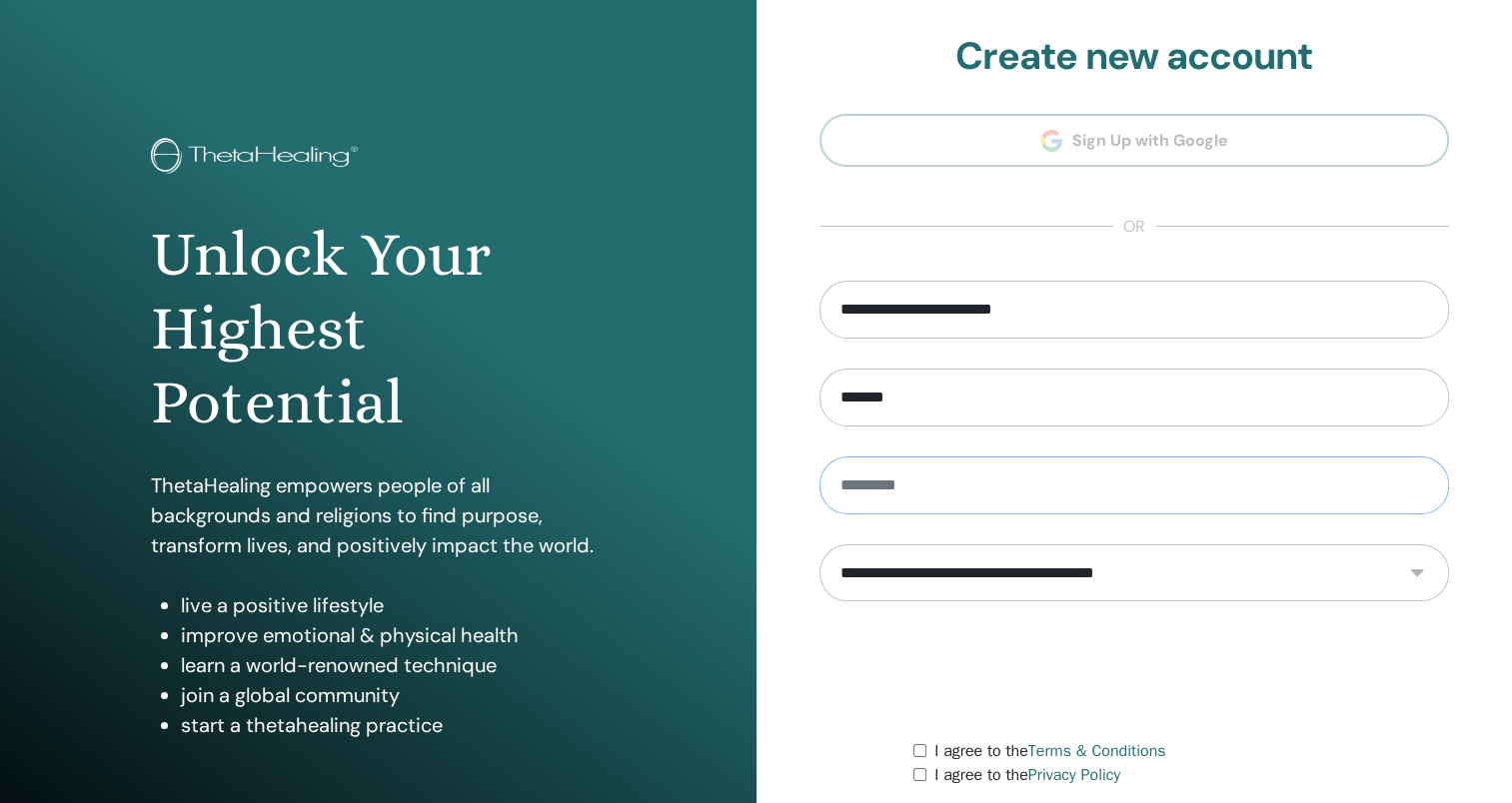 type 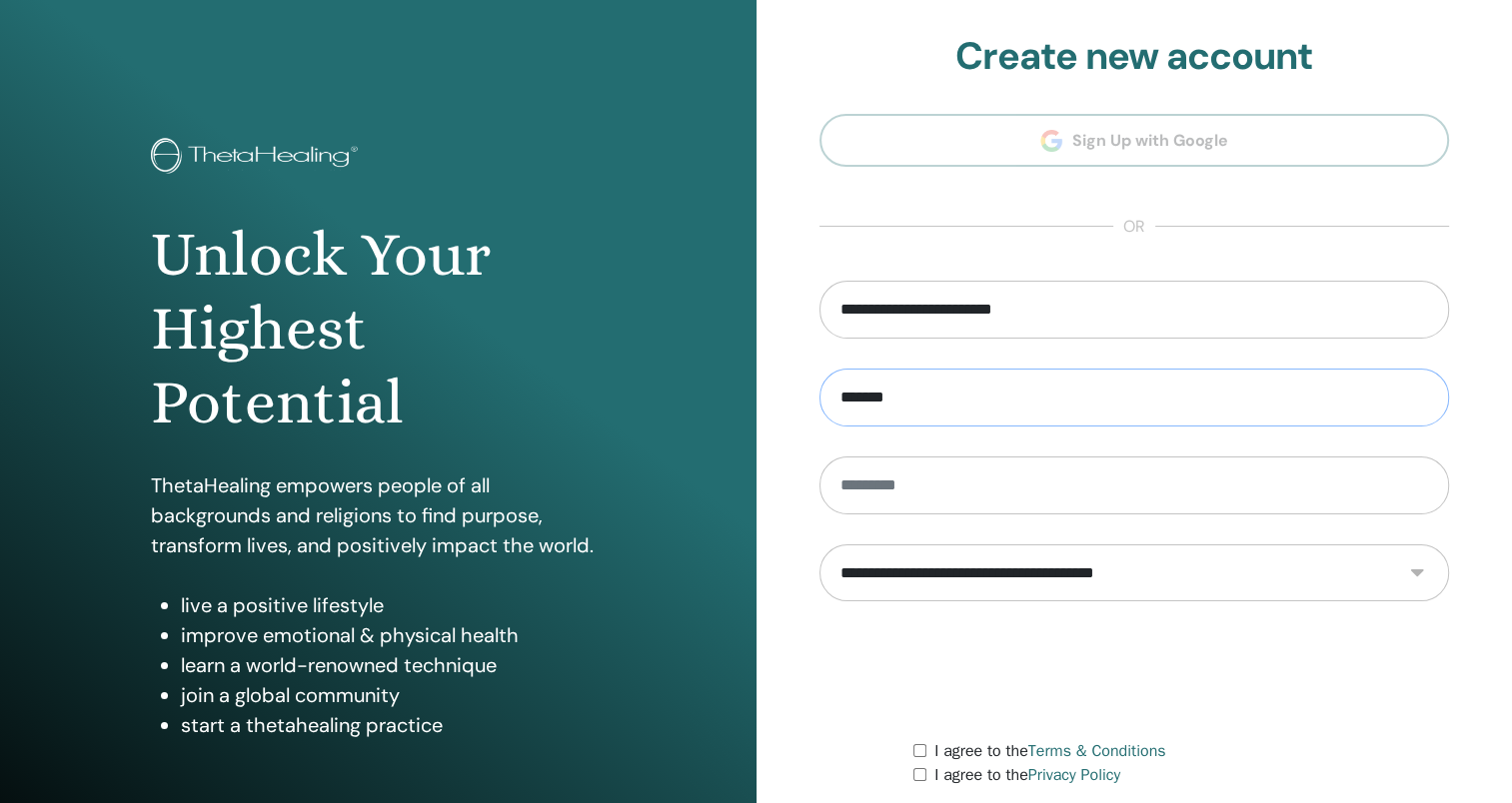 click on "*******" at bounding box center [1134, 398] 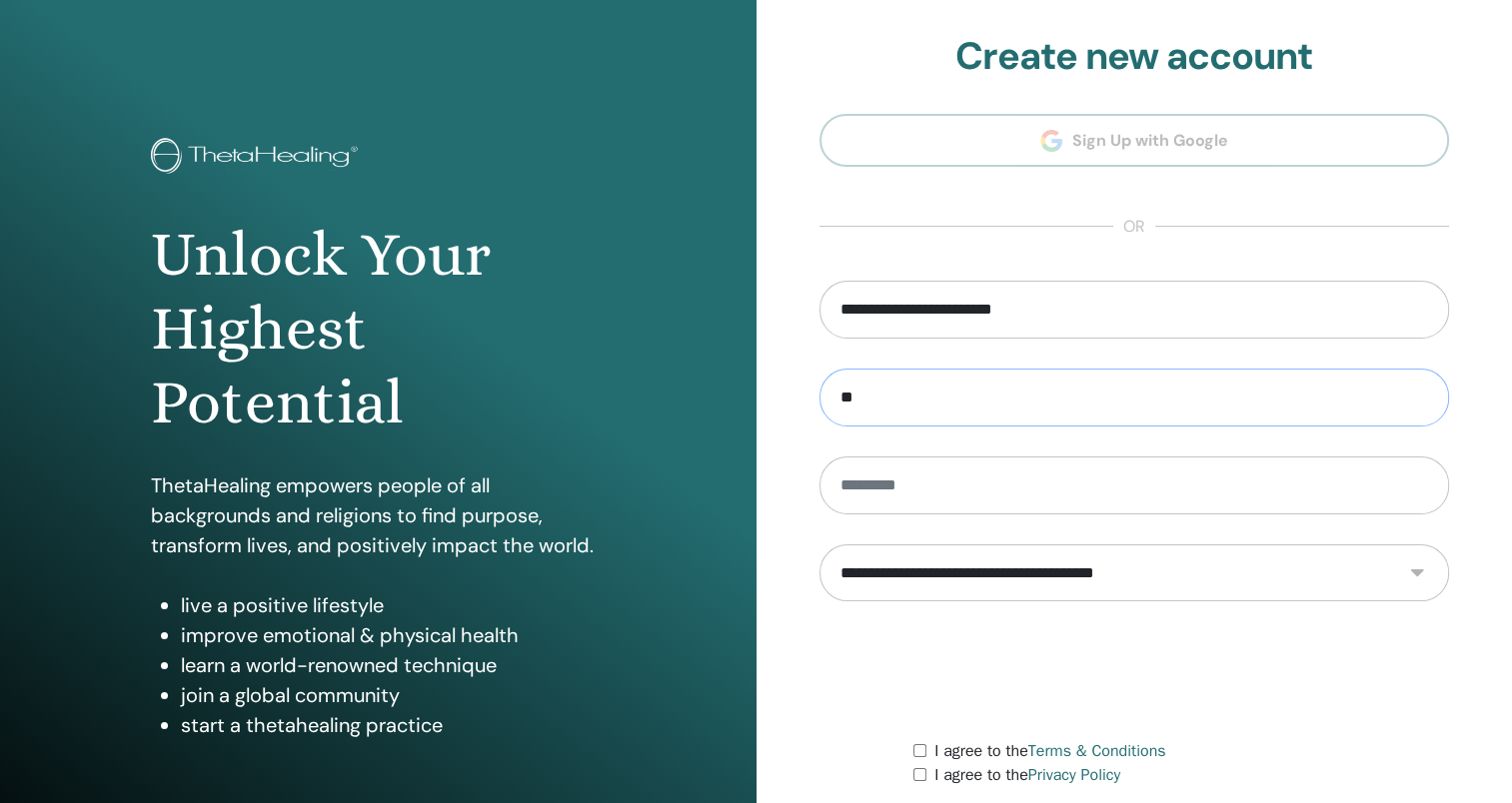 type on "*" 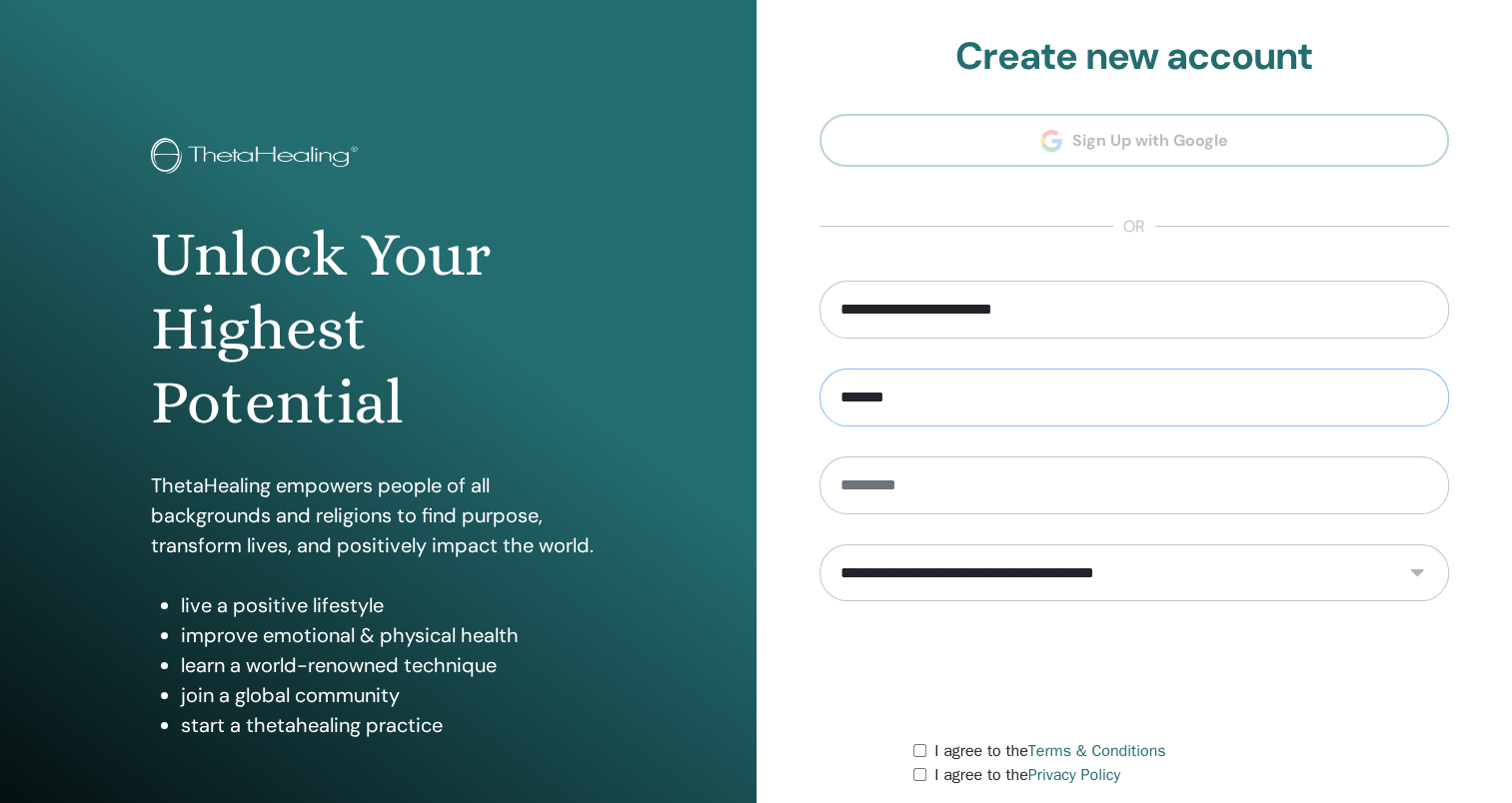 type on "*******" 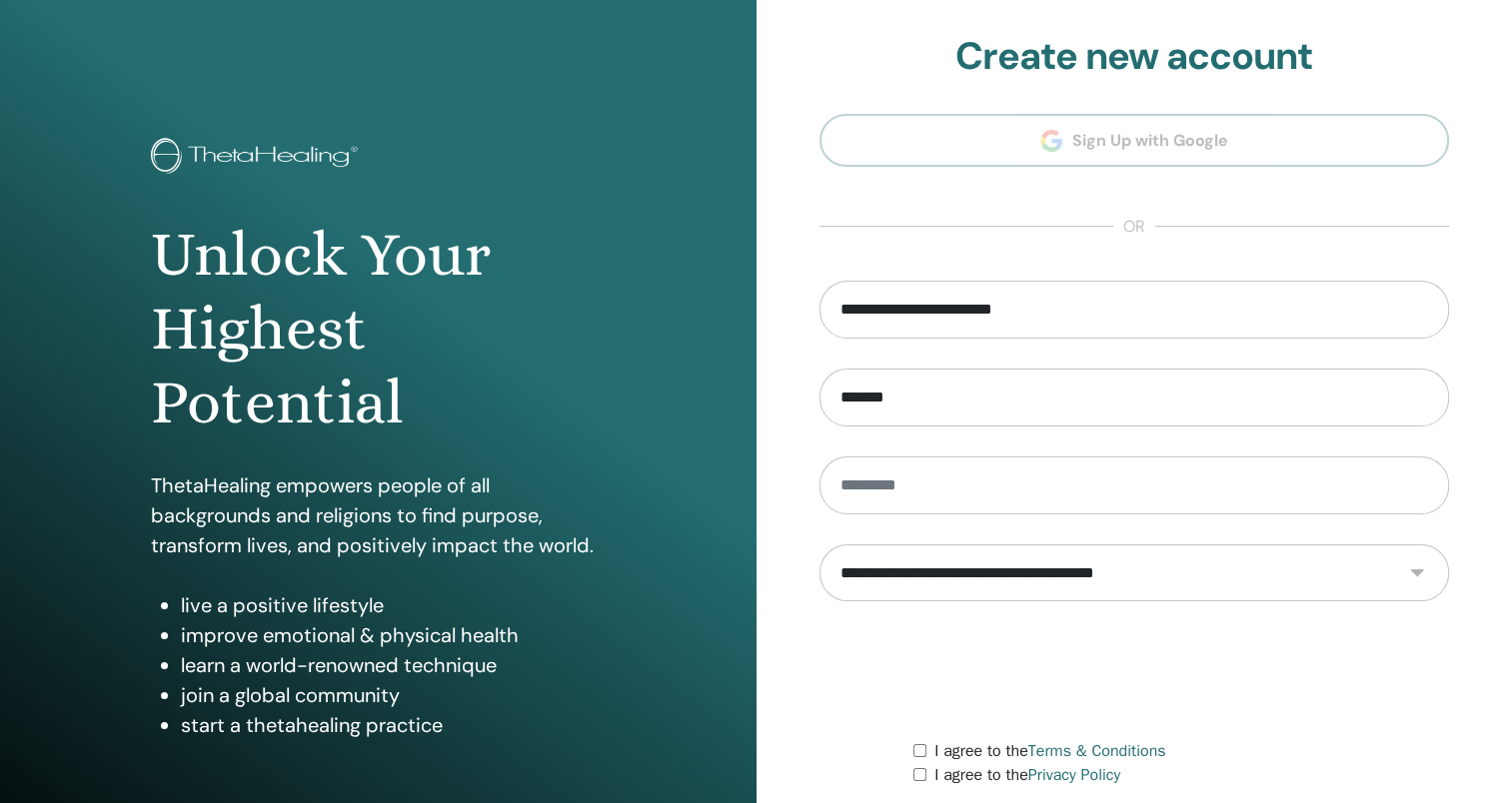 click on "**********" at bounding box center (1134, 575) 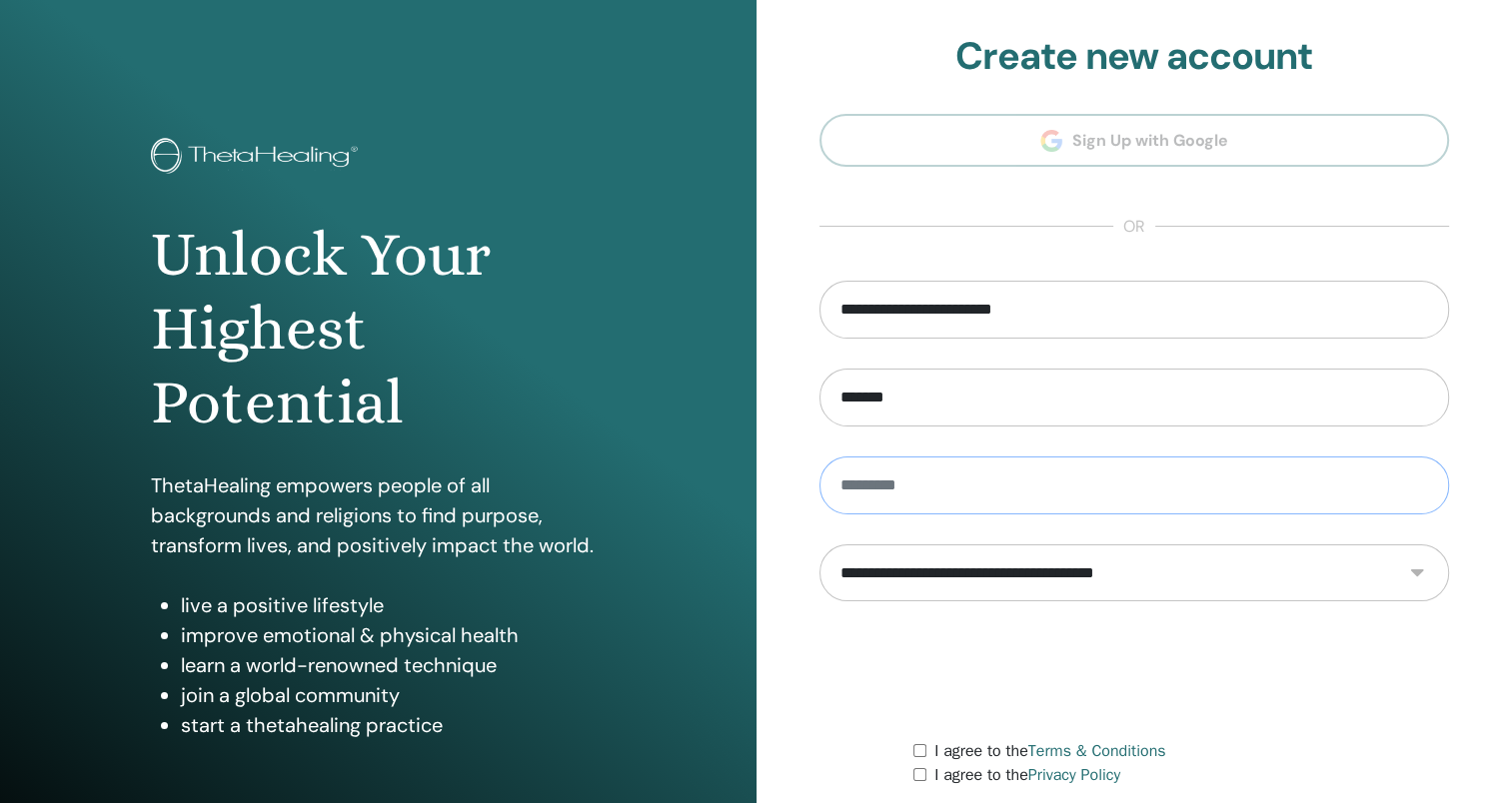 click at bounding box center (1134, 485) 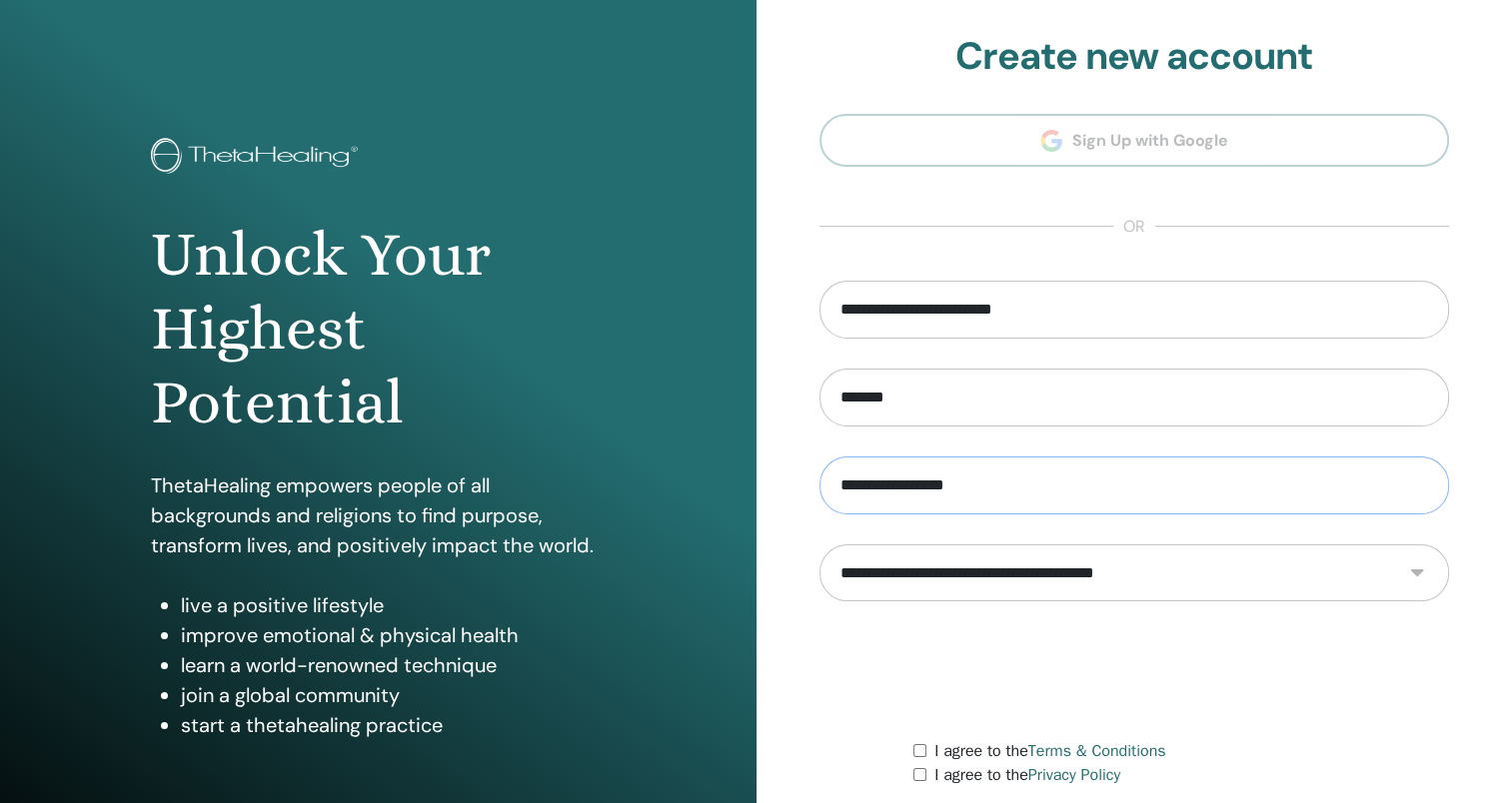 click on "**********" at bounding box center [1134, 485] 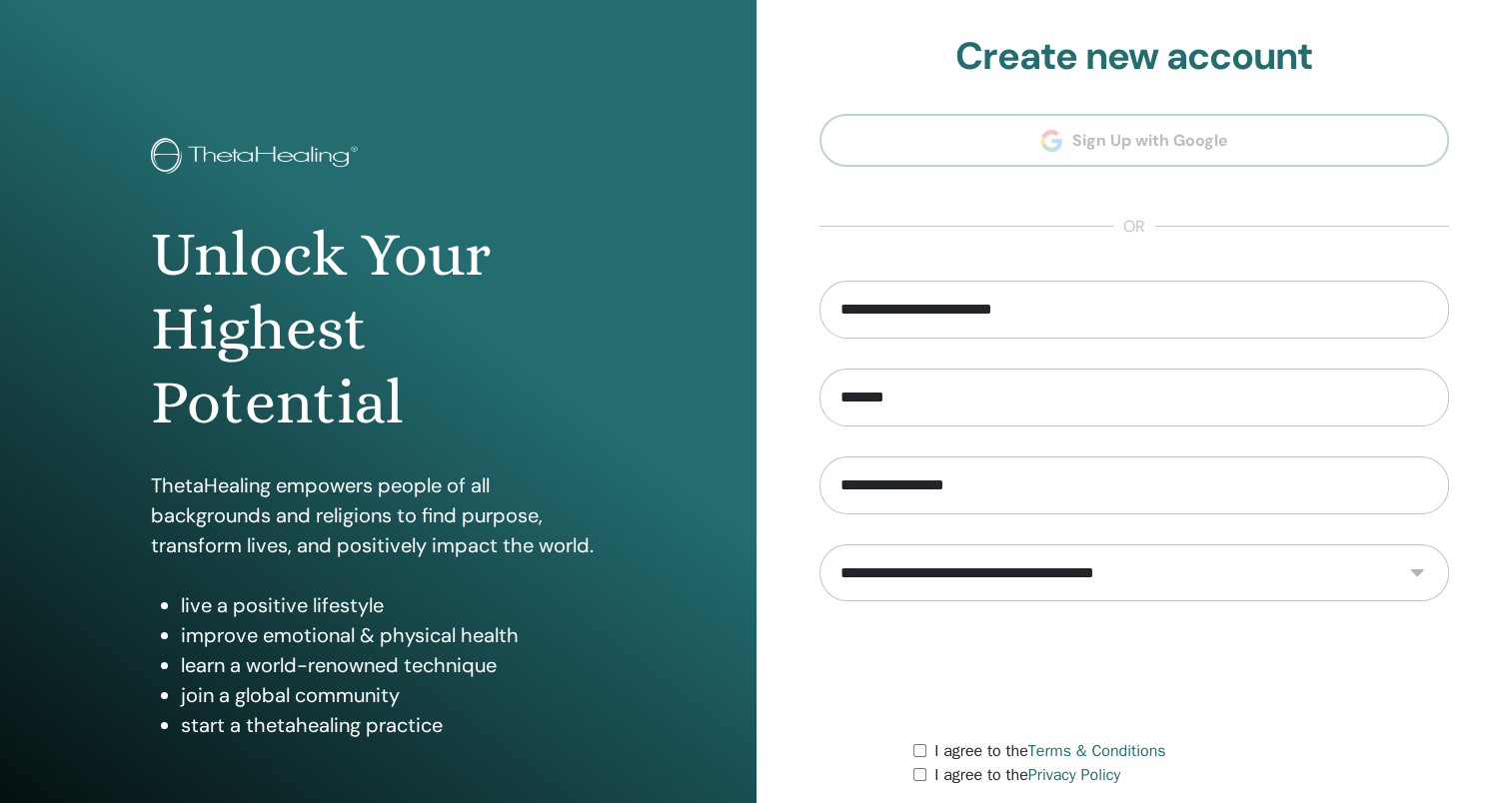 click at bounding box center [1134, 670] 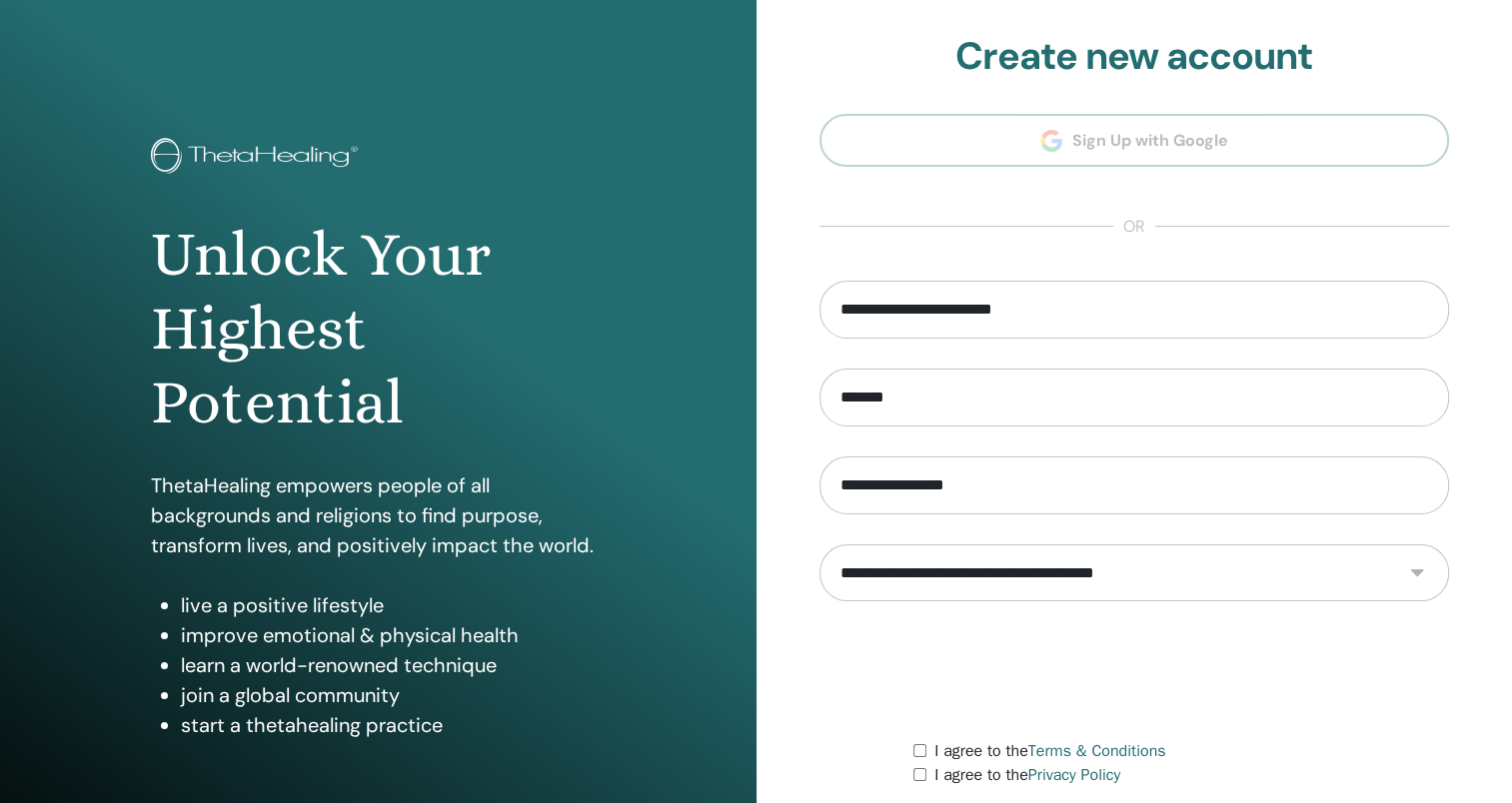 click on "**********" at bounding box center (1134, 573) 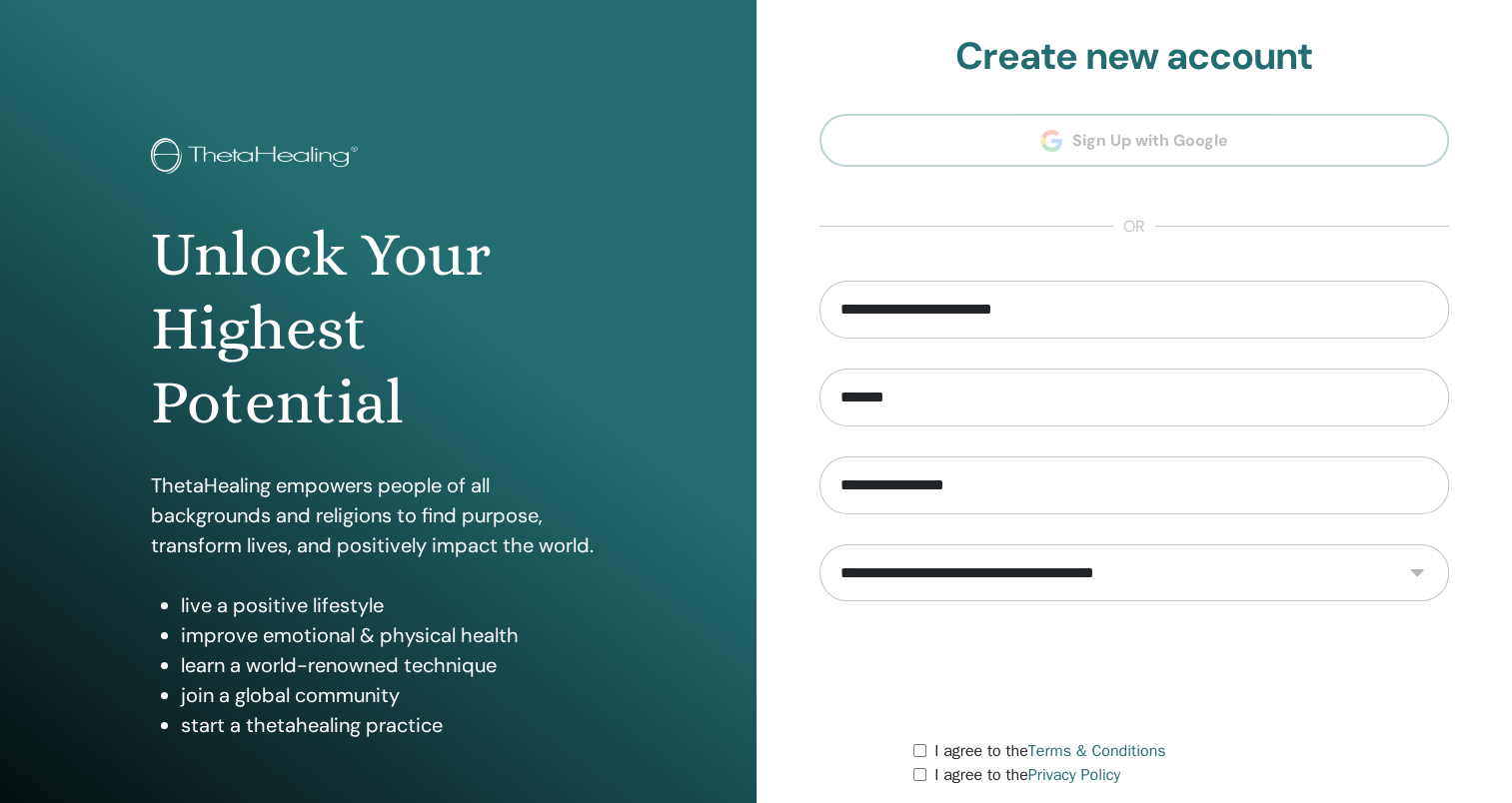 select on "***" 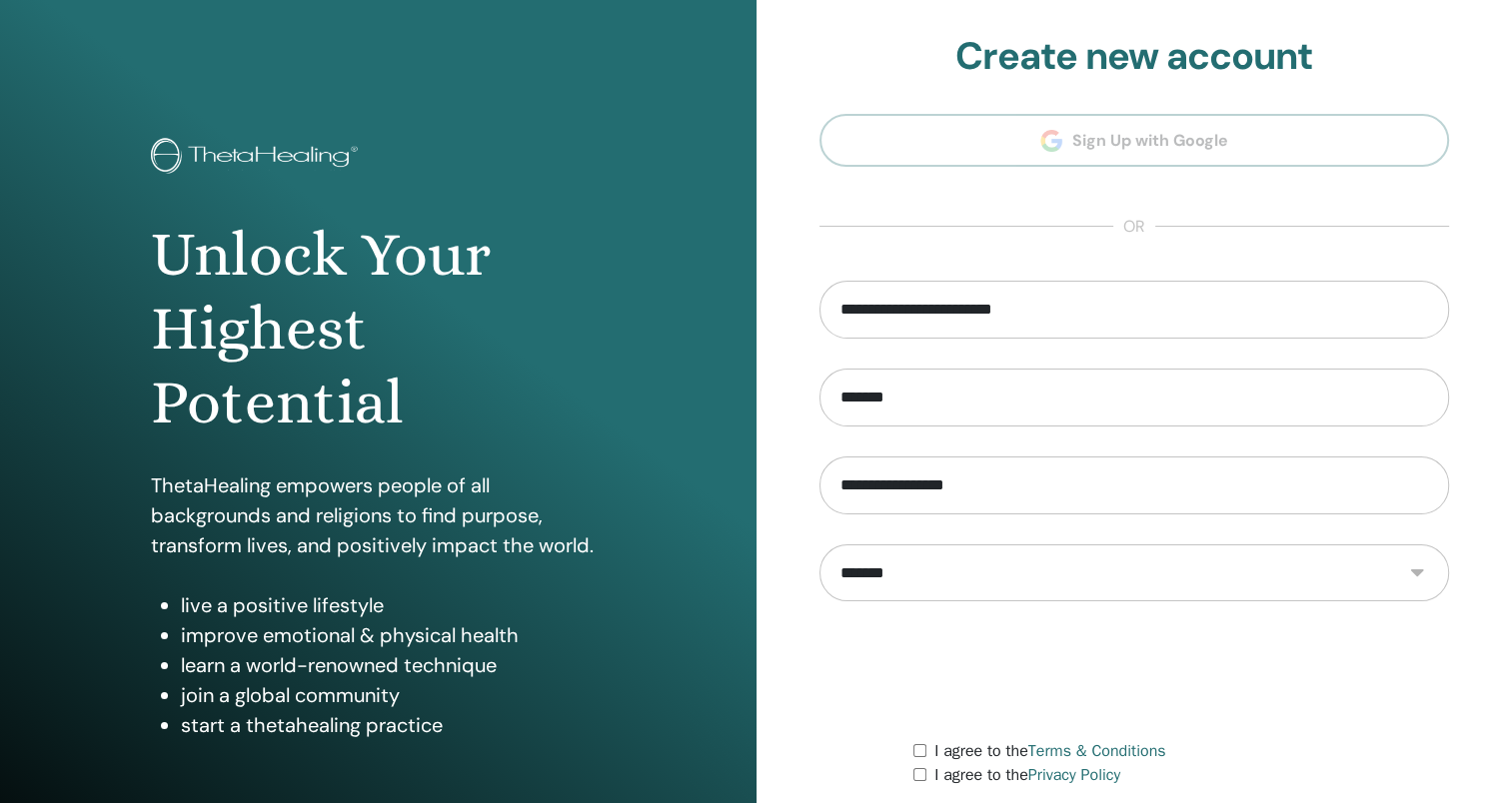 click on "**********" at bounding box center [1134, 573] 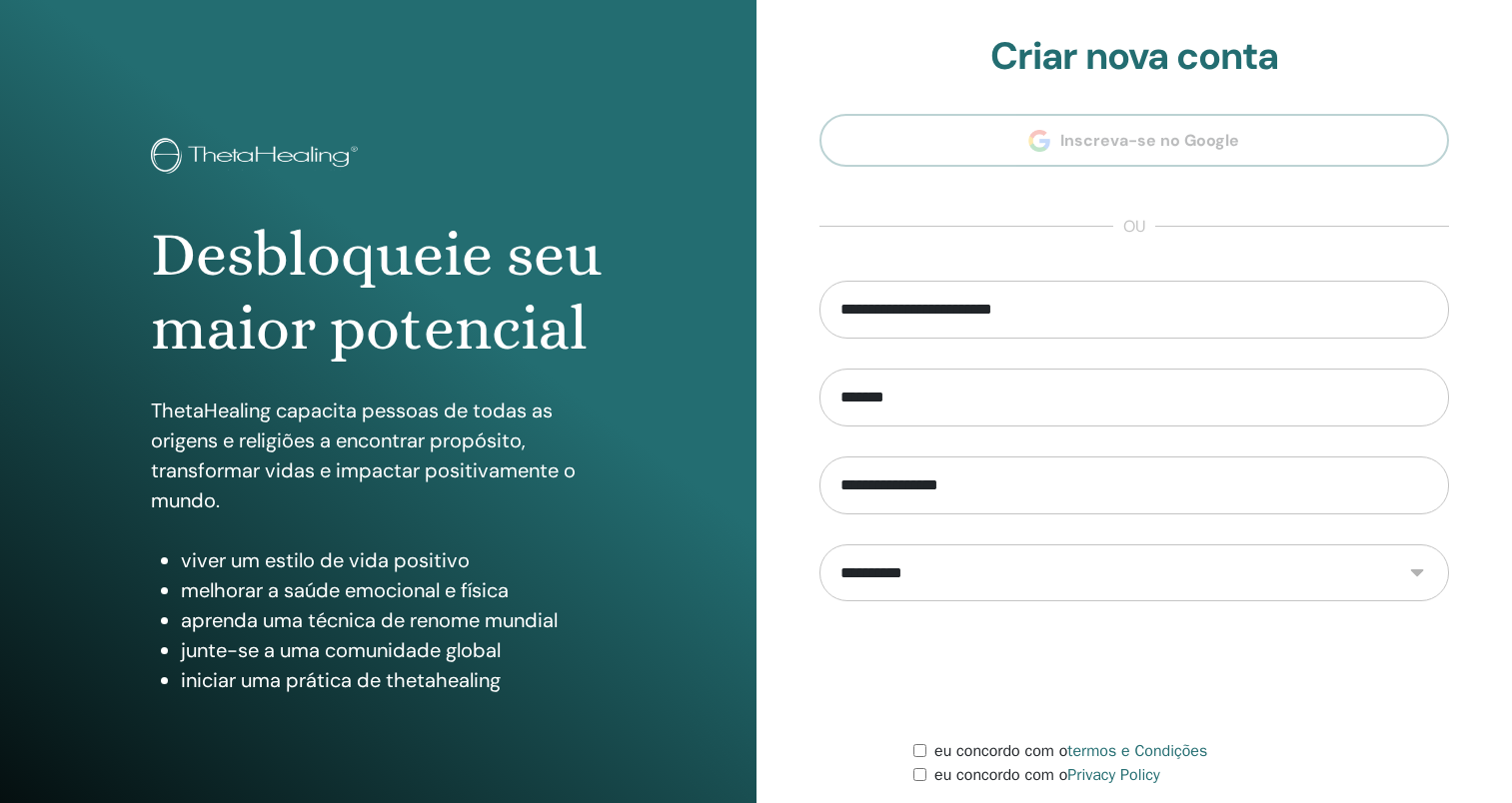 scroll, scrollTop: 0, scrollLeft: 0, axis: both 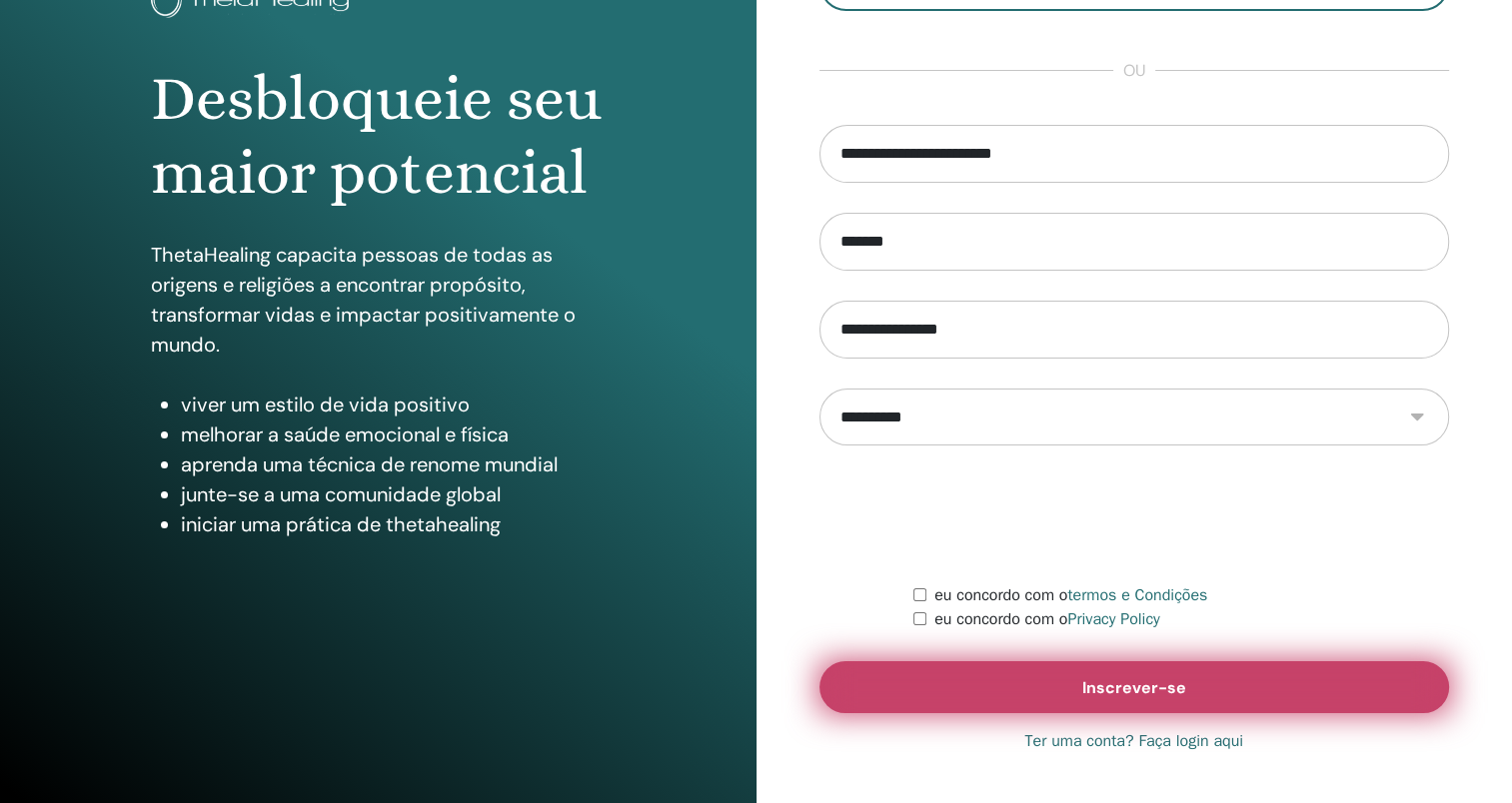 click on "Inscrever-se" at bounding box center (1134, 687) 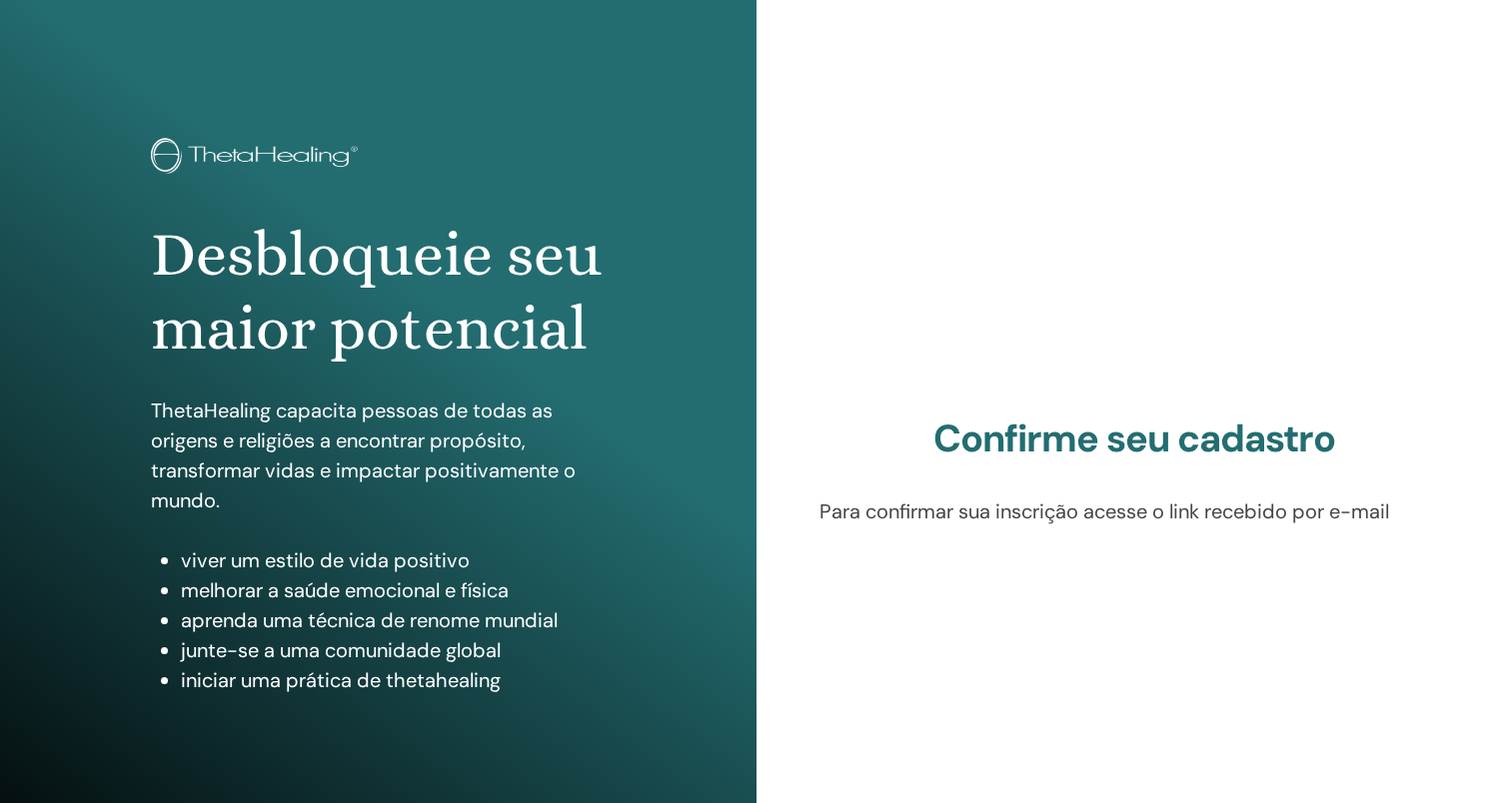 scroll, scrollTop: 0, scrollLeft: 0, axis: both 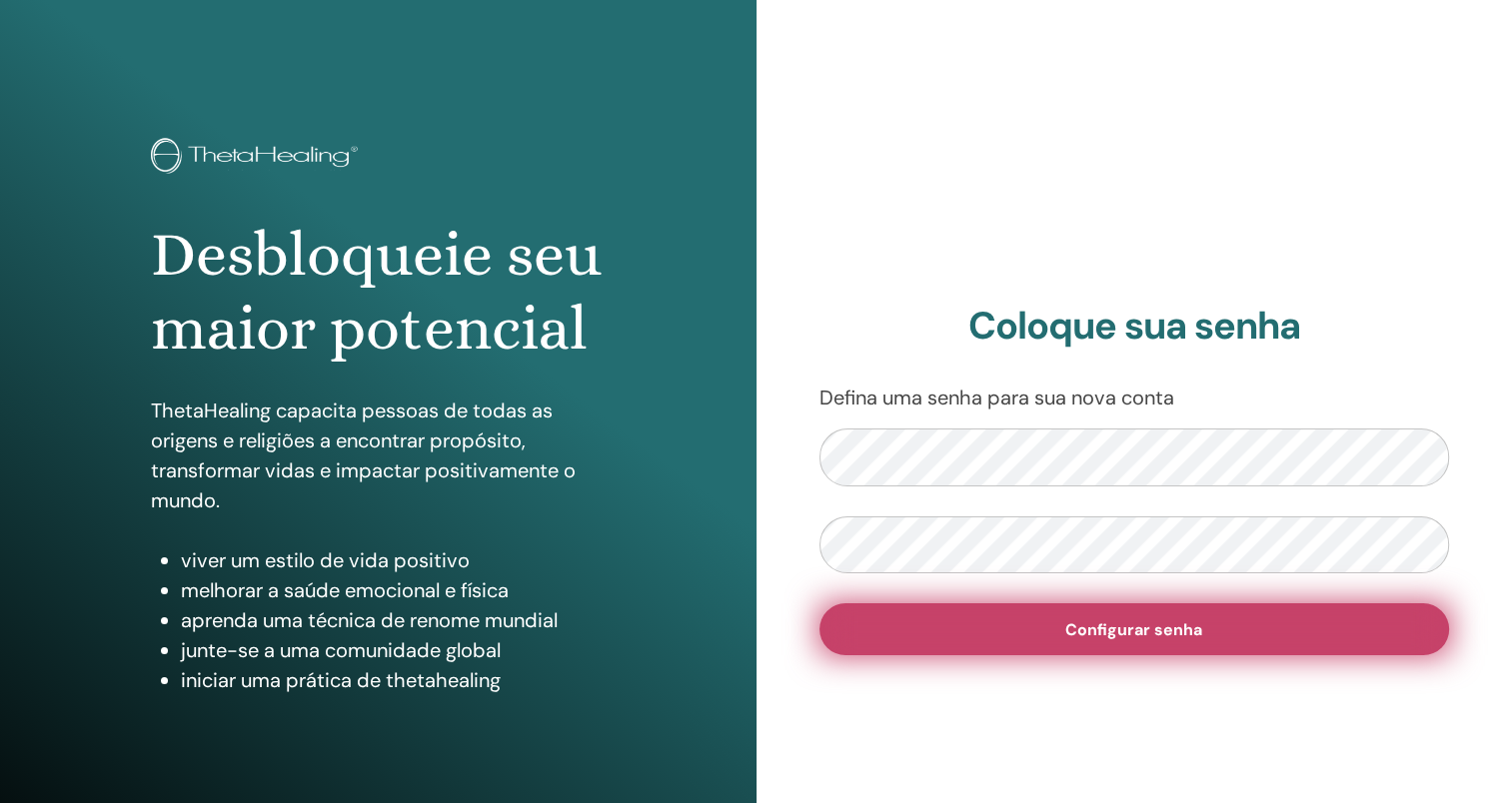 click on "Configurar senha" at bounding box center (1134, 629) 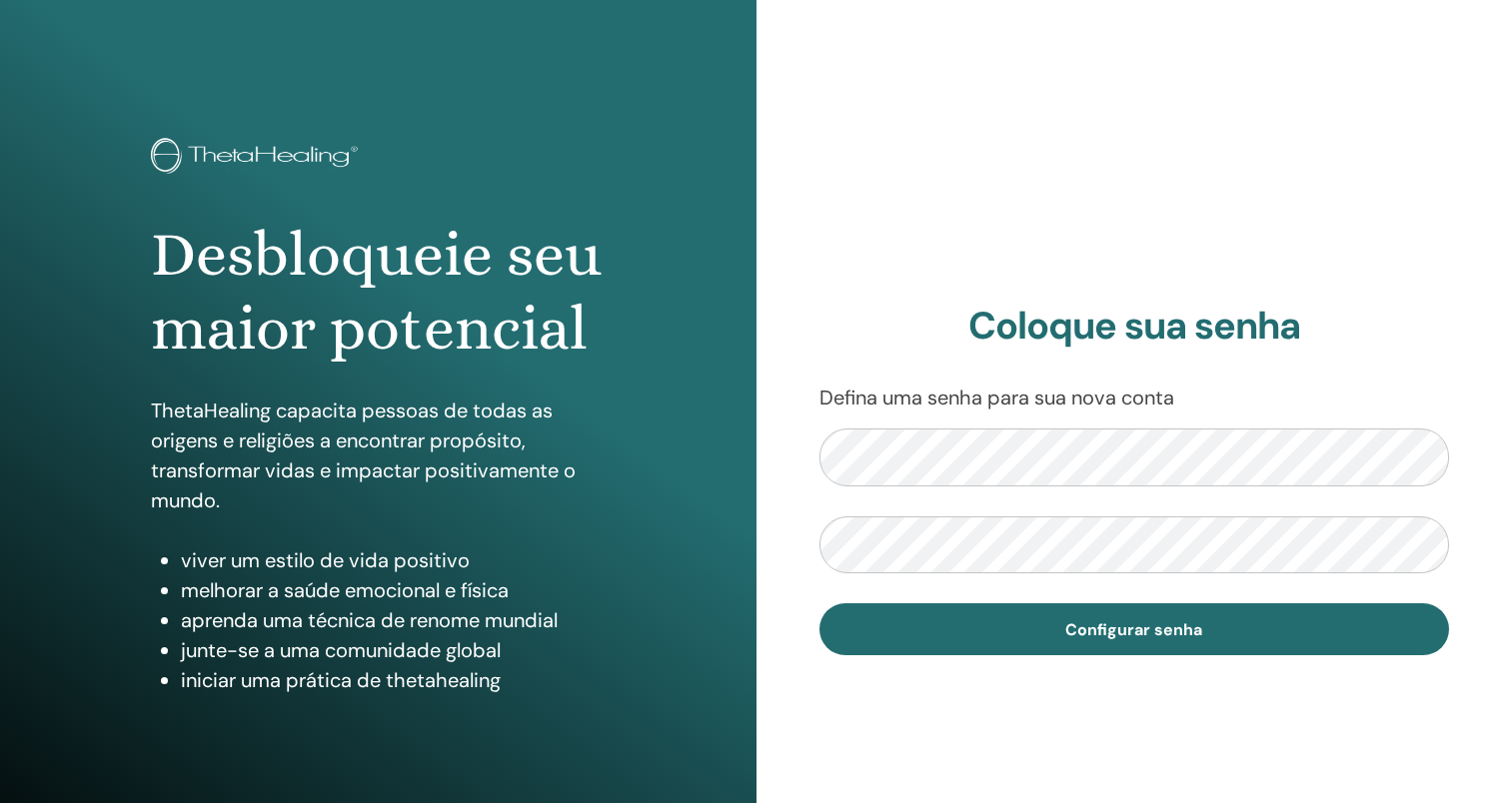 scroll, scrollTop: 0, scrollLeft: 0, axis: both 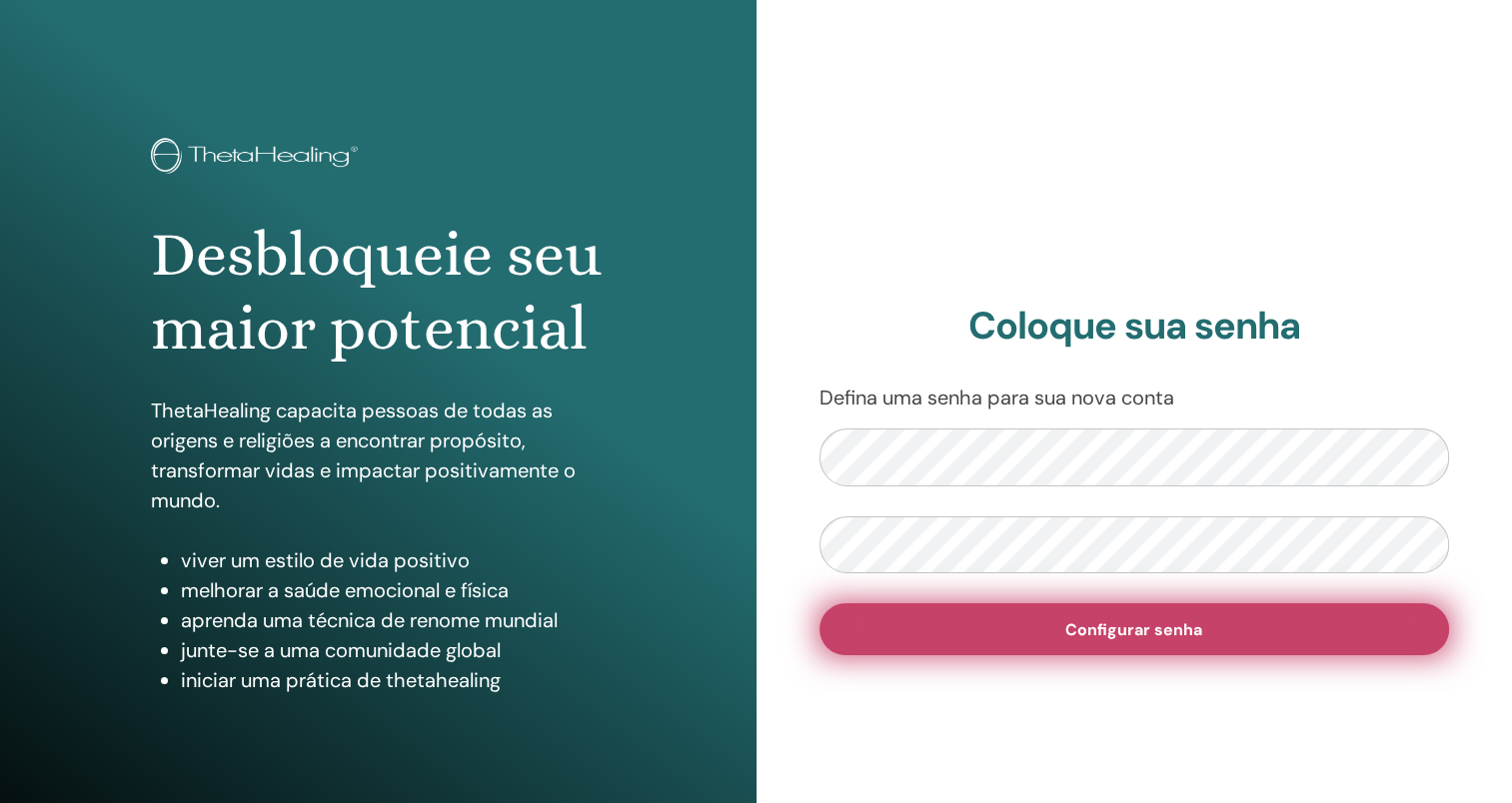 click on "Configurar senha" at bounding box center (1134, 629) 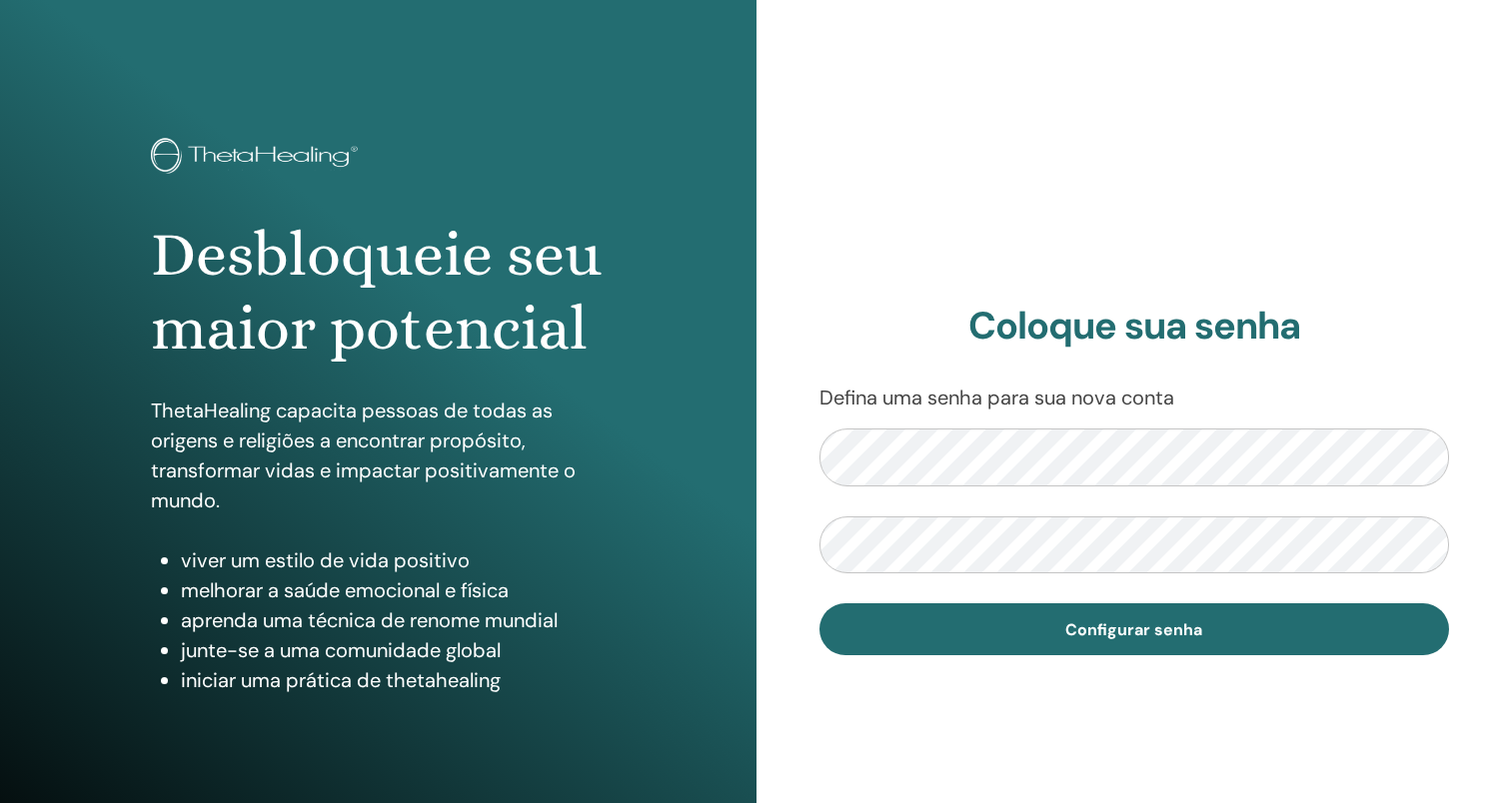 scroll, scrollTop: 0, scrollLeft: 0, axis: both 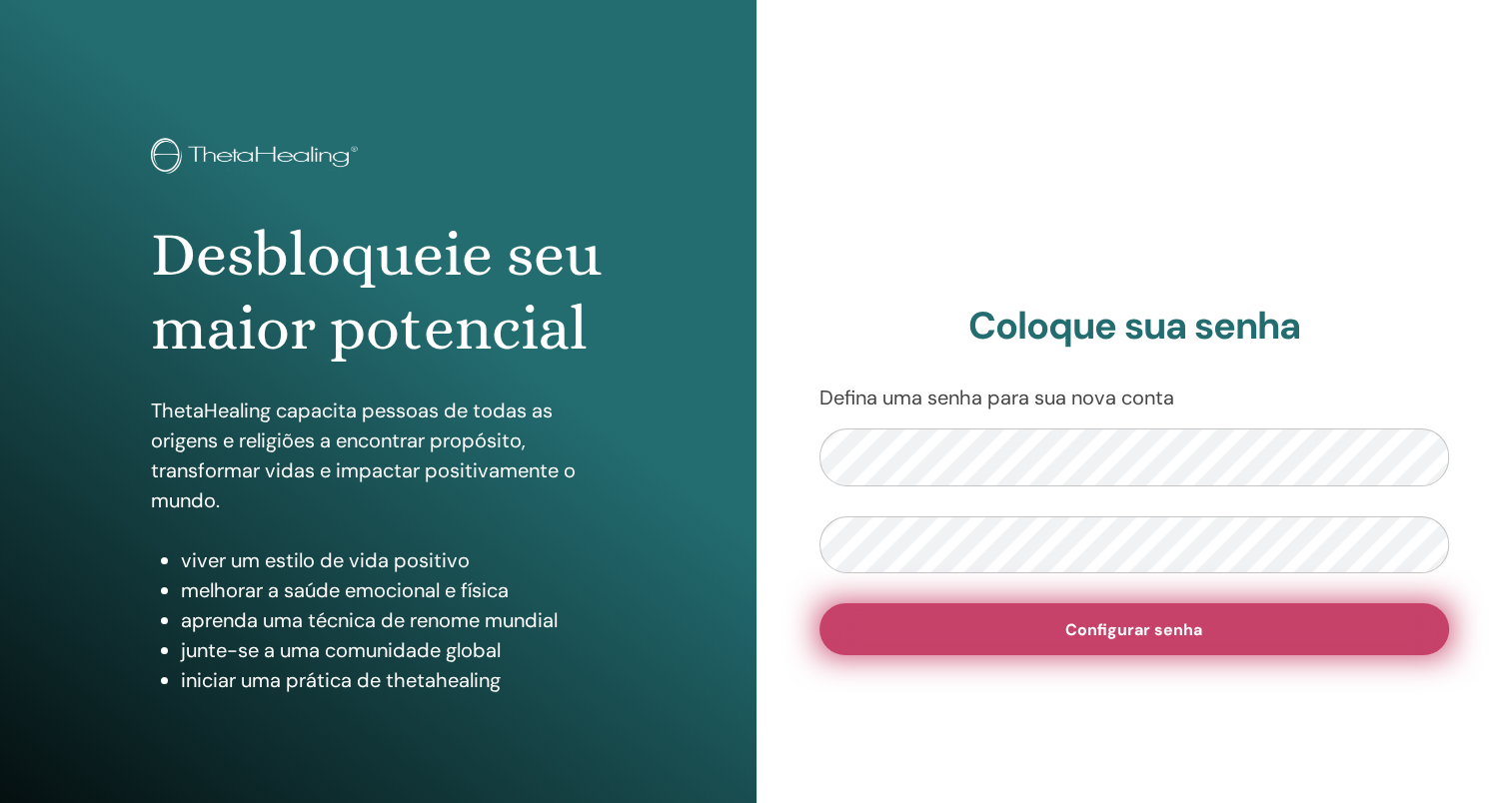 click on "Configurar senha" at bounding box center [1134, 629] 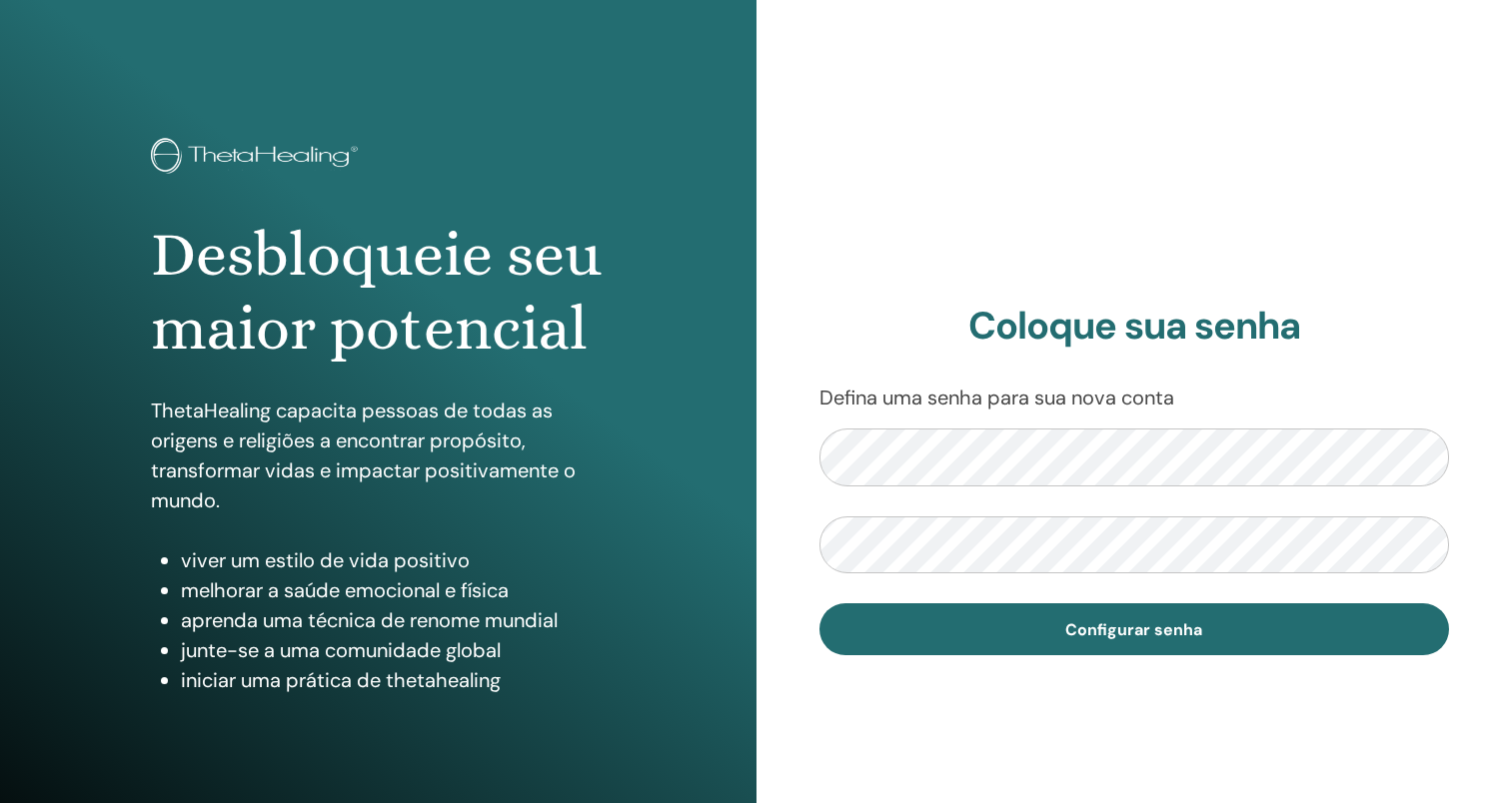 scroll, scrollTop: 0, scrollLeft: 0, axis: both 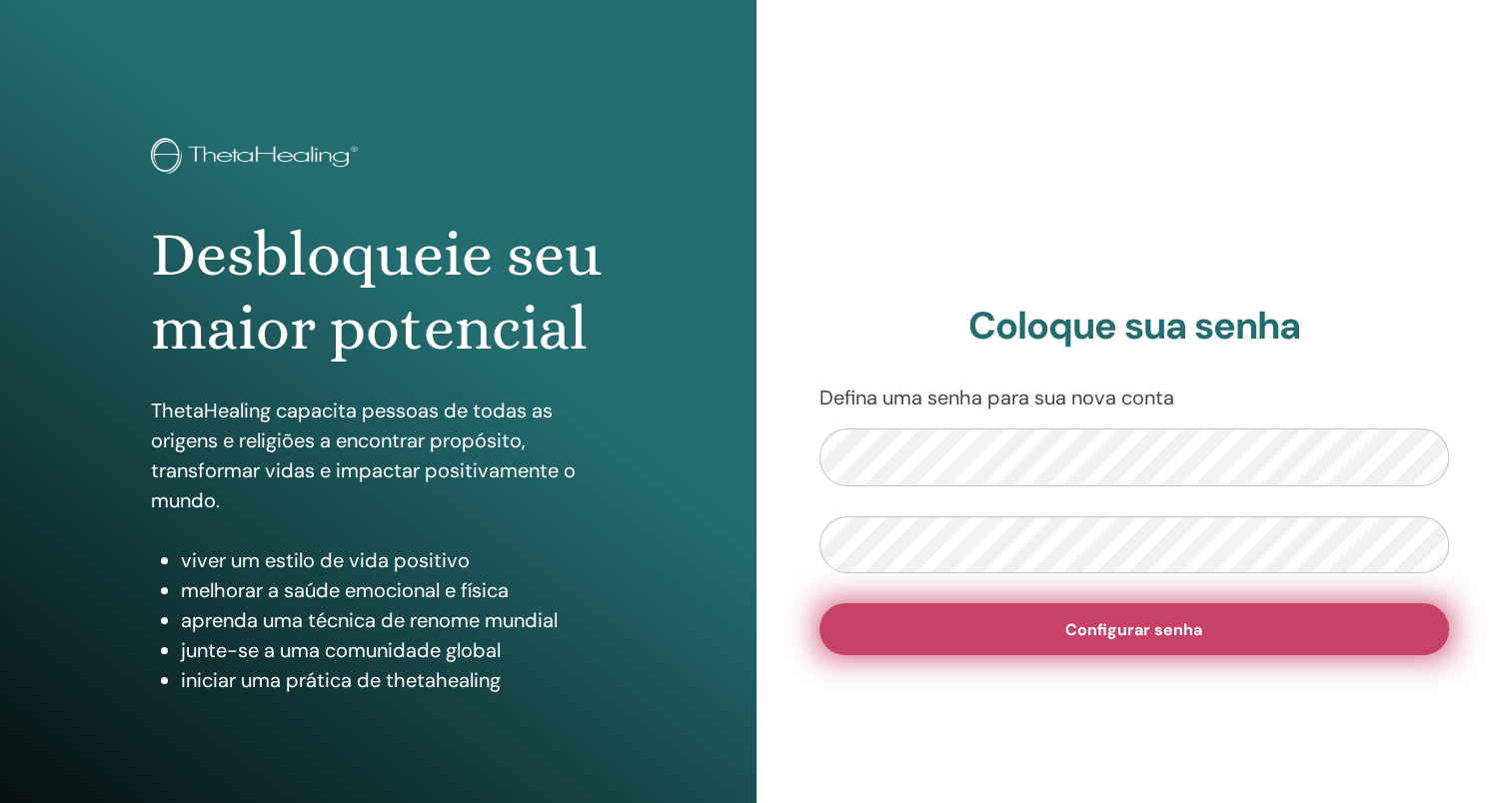 click on "Configurar senha" at bounding box center (1134, 629) 